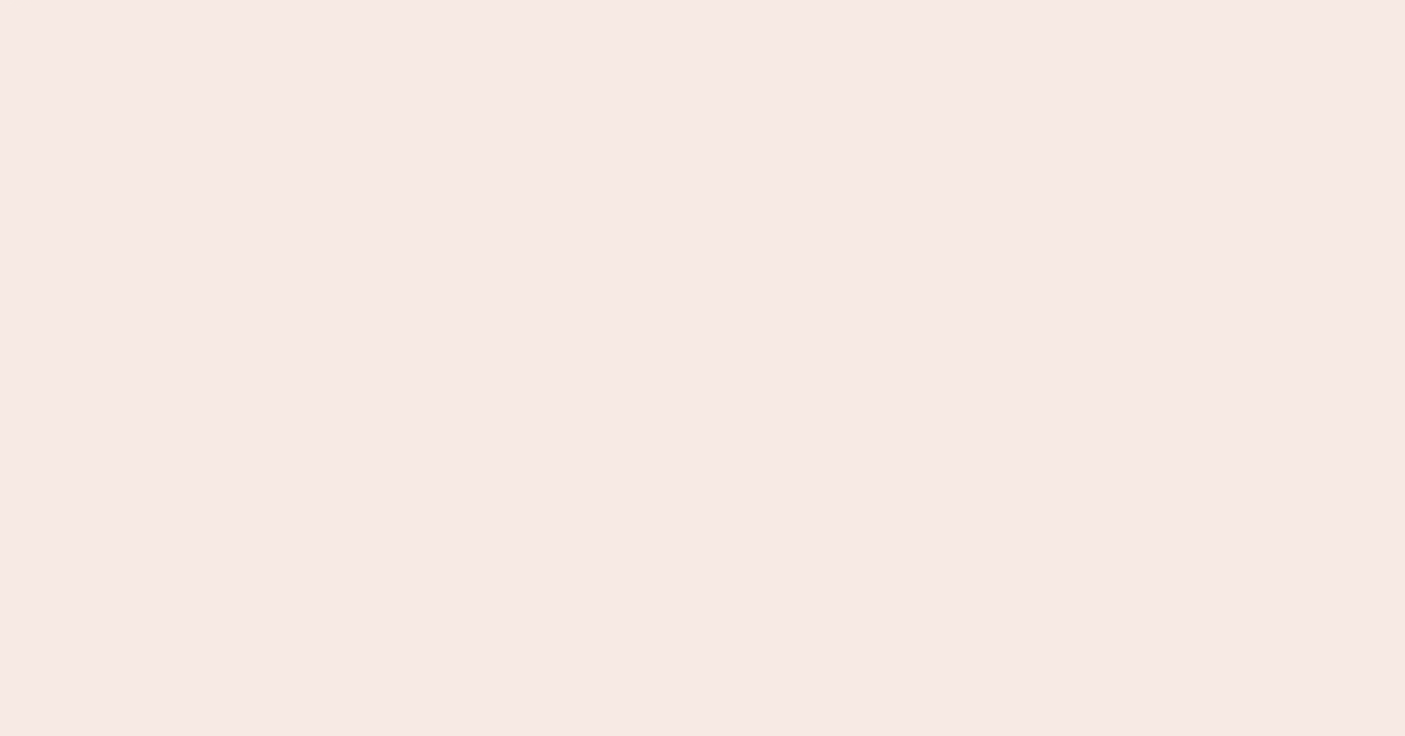 scroll, scrollTop: 0, scrollLeft: 0, axis: both 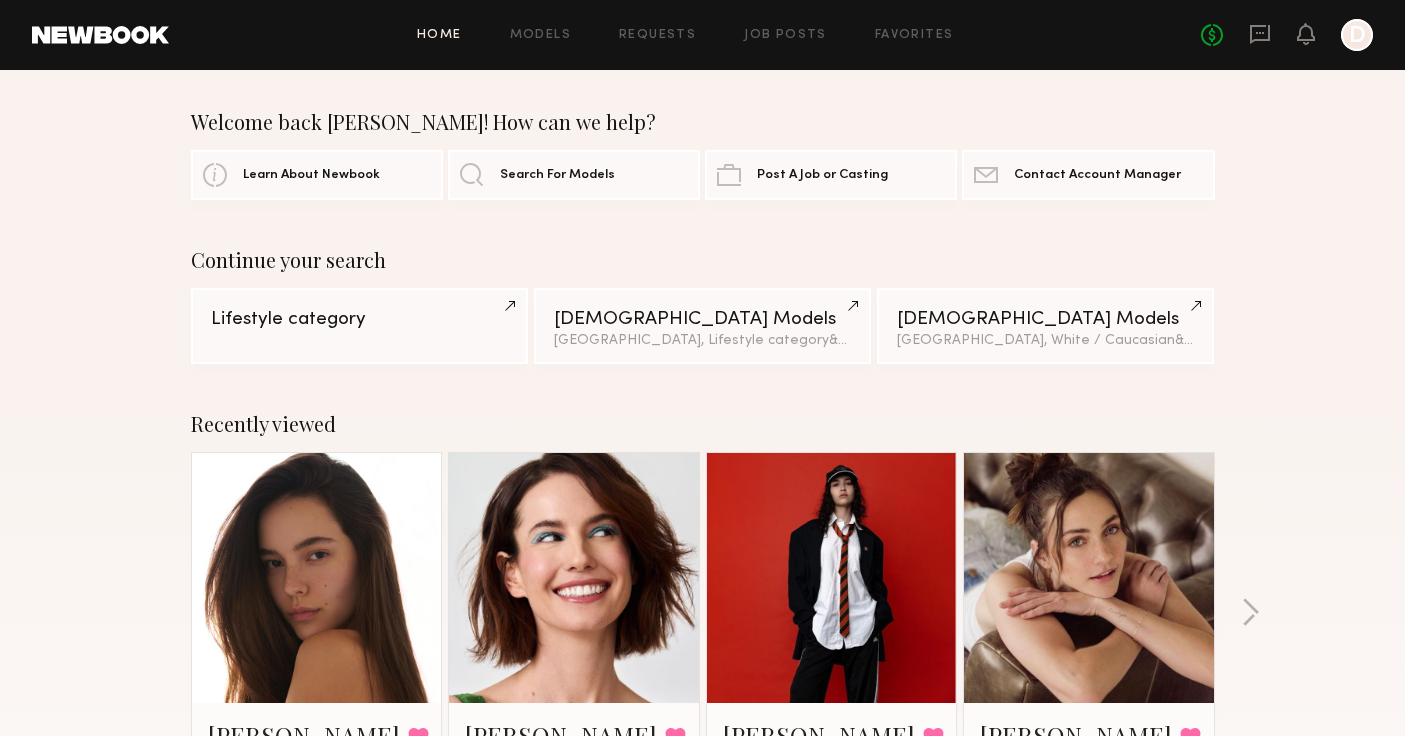 click on "Recently viewed" 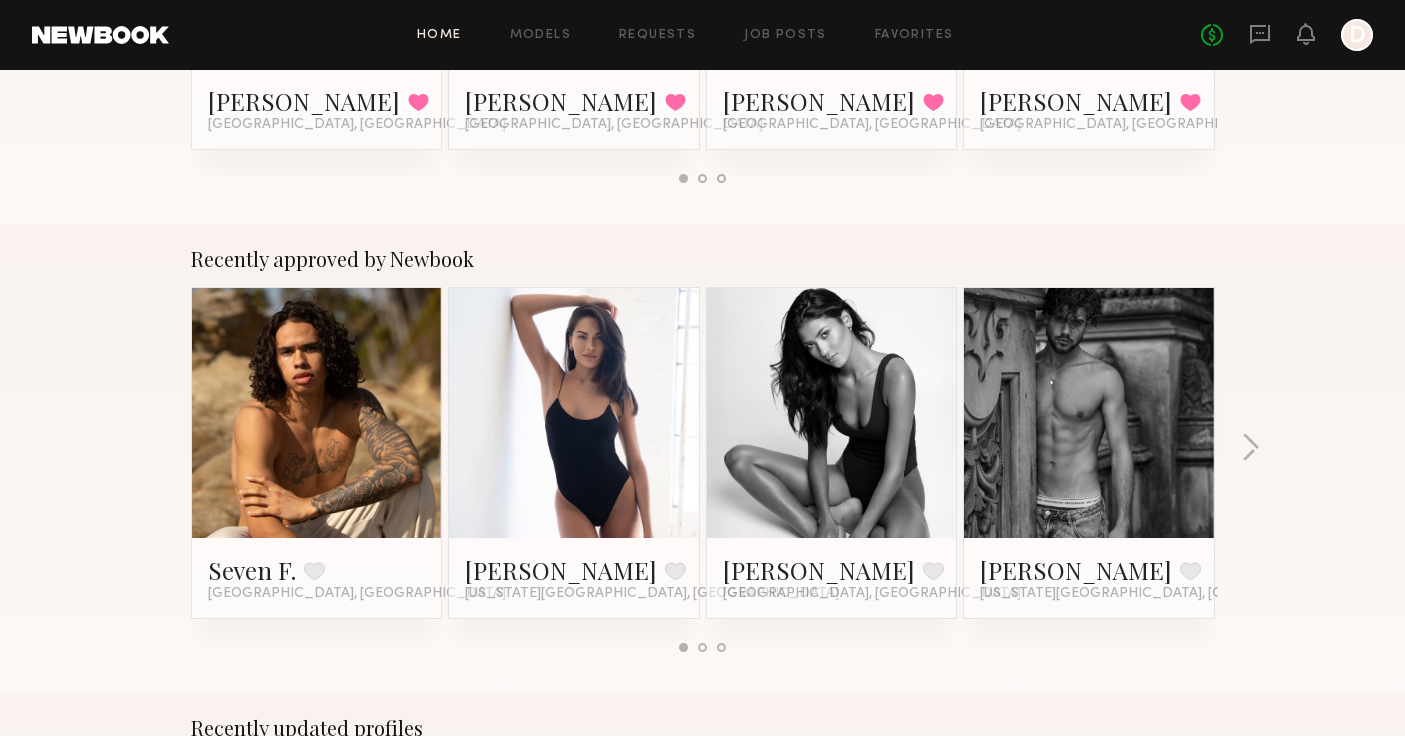 scroll, scrollTop: 0, scrollLeft: 0, axis: both 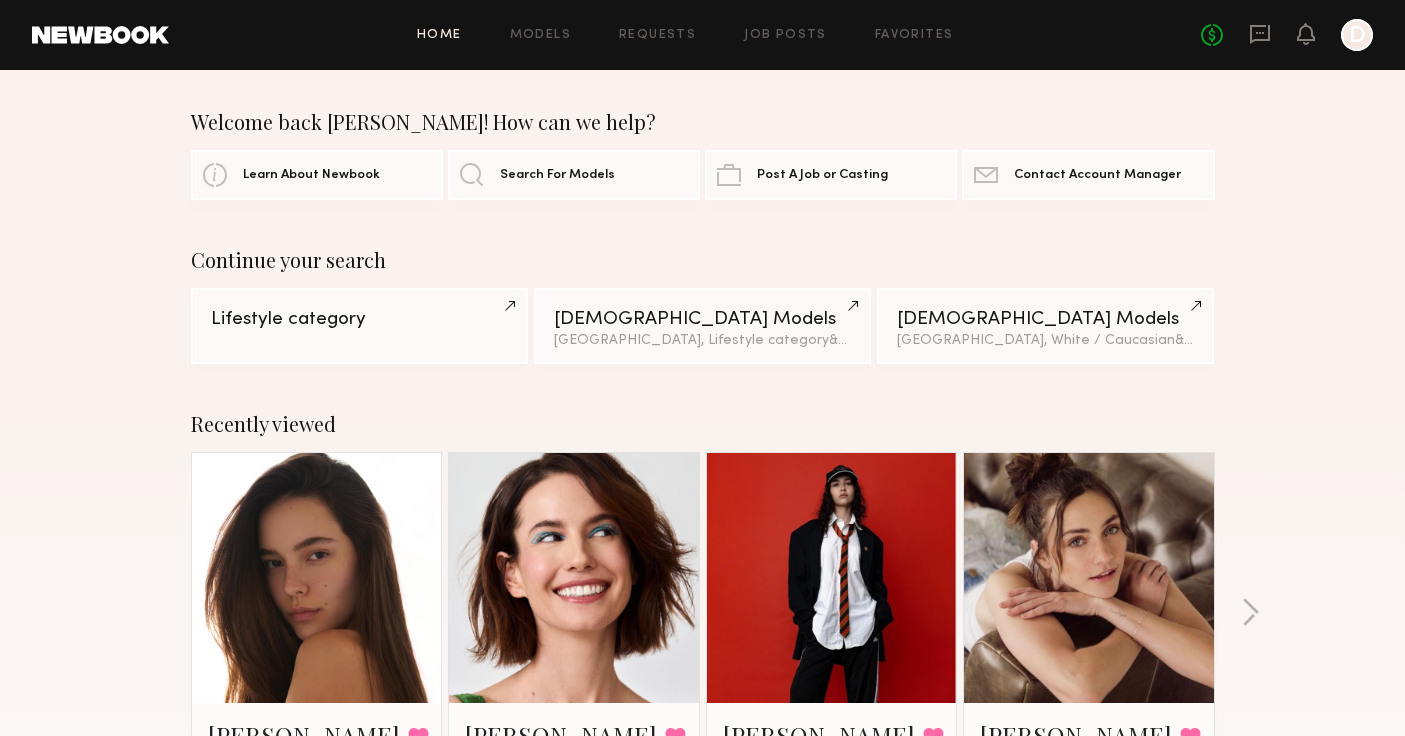 click on "Recently viewed" 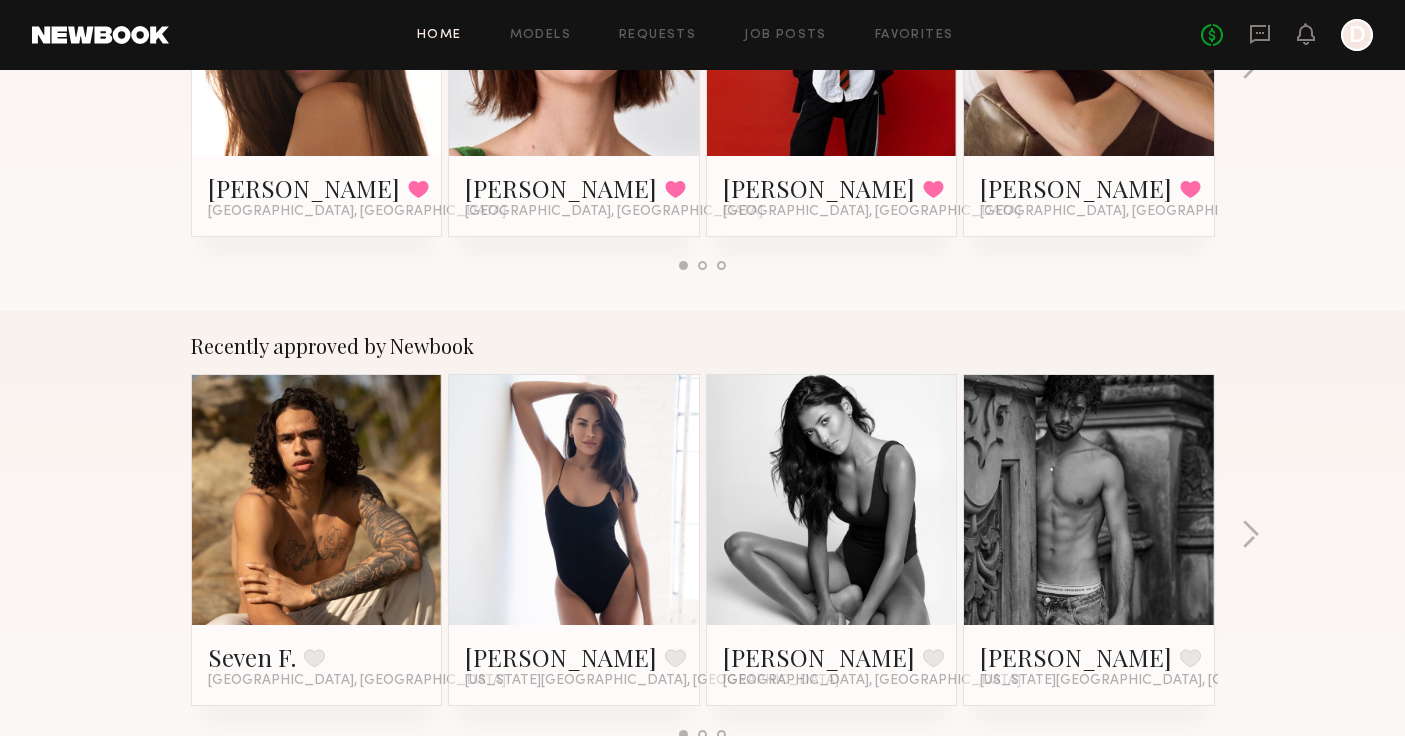 scroll, scrollTop: 704, scrollLeft: 0, axis: vertical 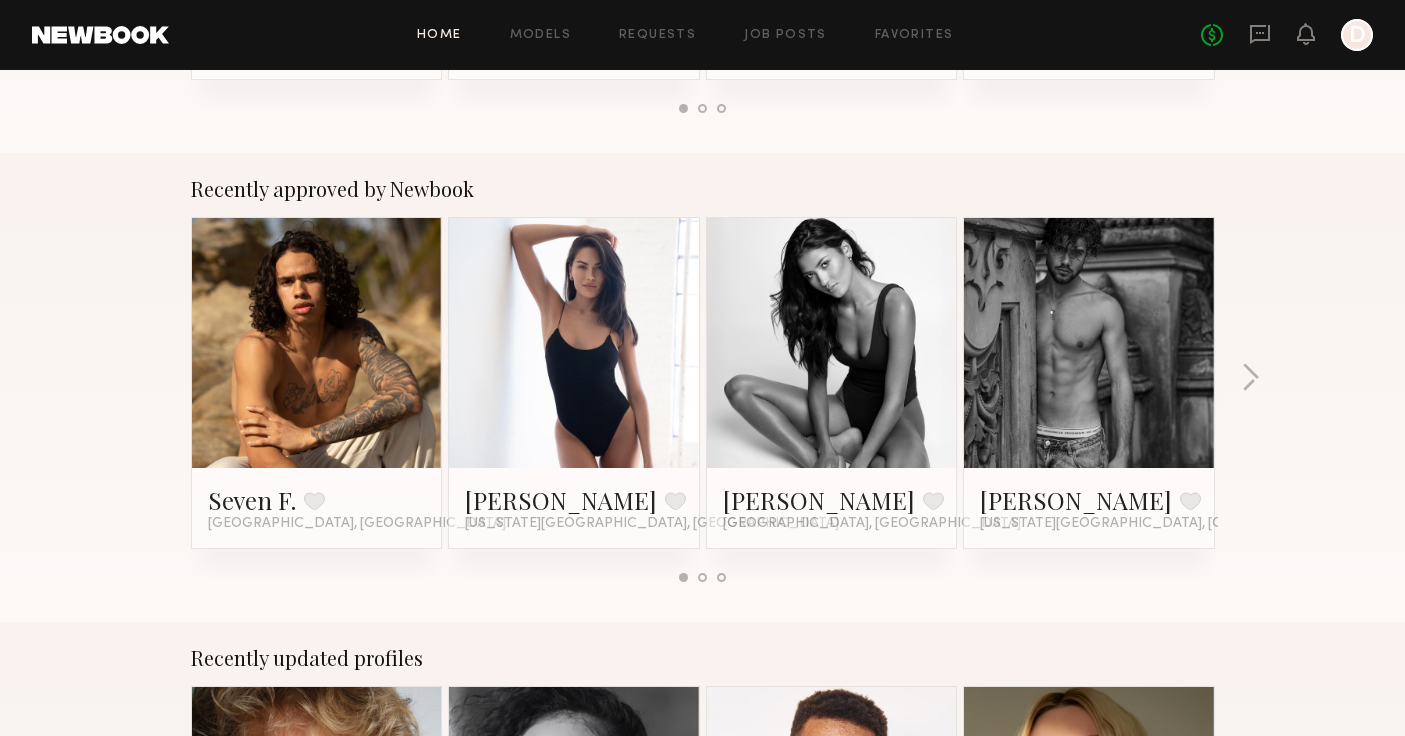 click on "Seven F. Favorite Los Angeles, CA Vanessa O. Favorite New York City, NY Kiersten M. Favorite Los Angeles, CA Amir S. Favorite New York City, NY" 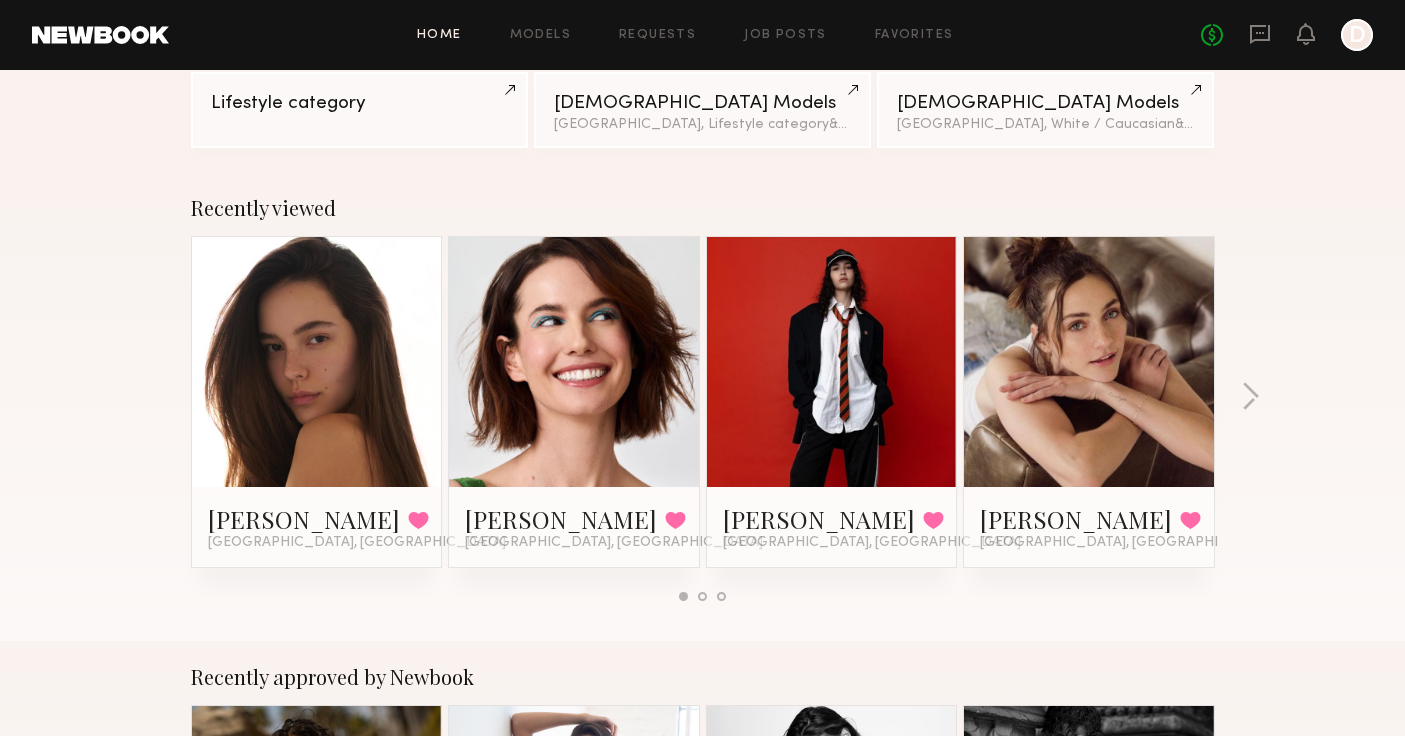 scroll, scrollTop: 0, scrollLeft: 0, axis: both 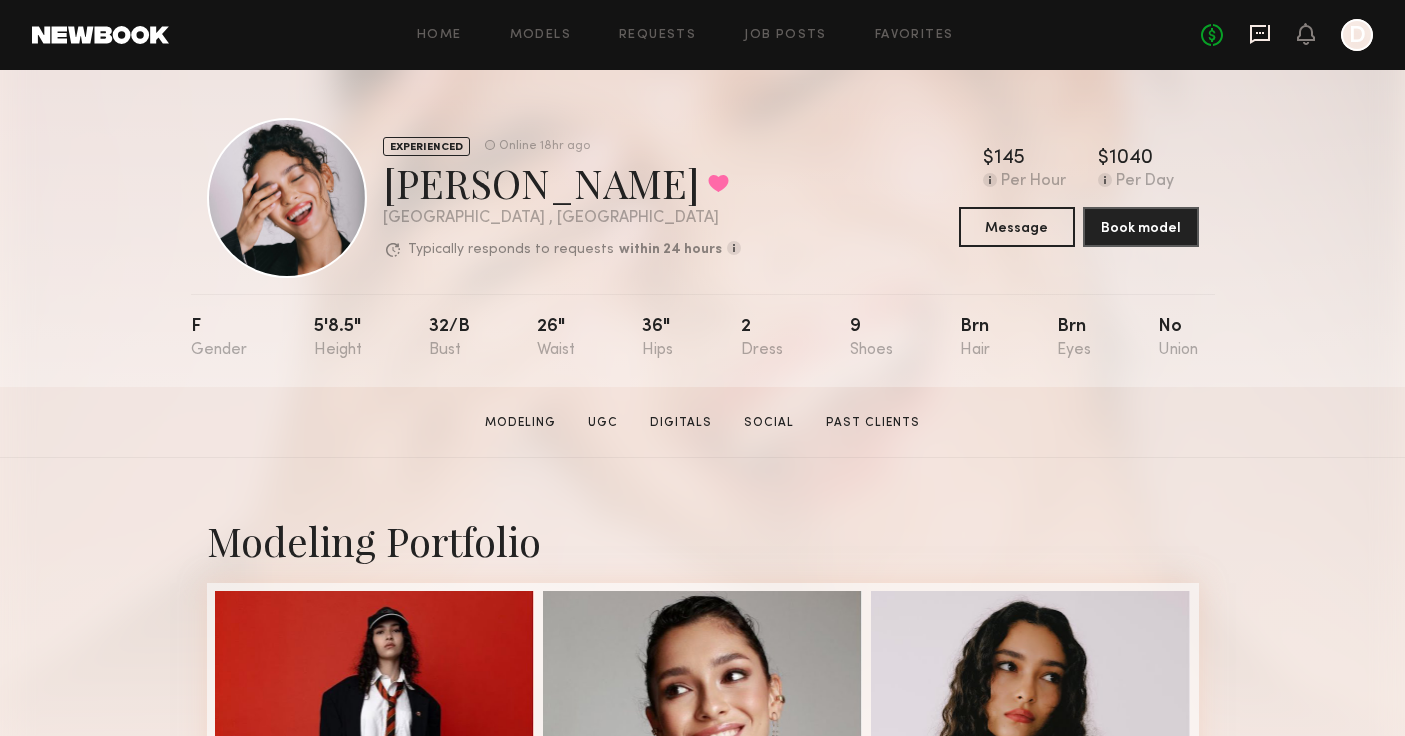 click 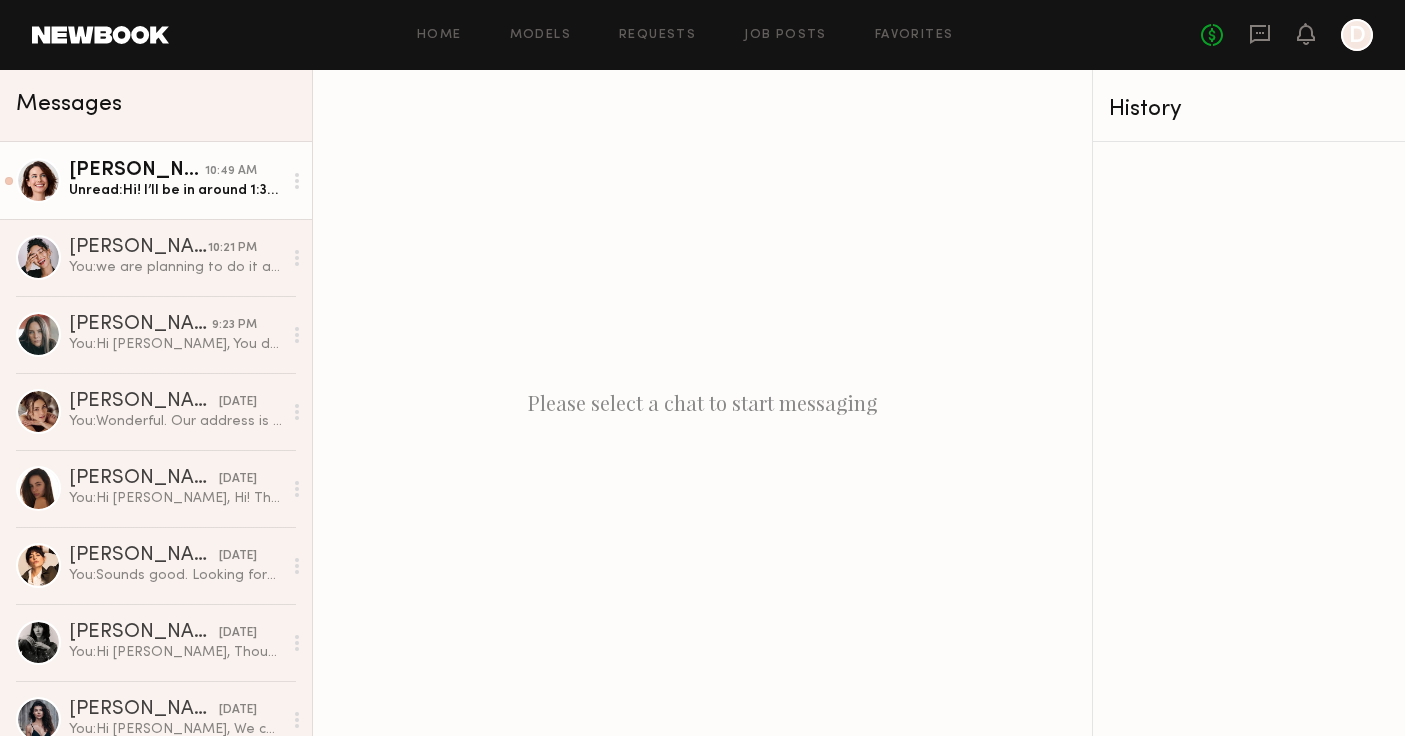 click on "[PERSON_NAME] 10:49 AM Unread:  Hi! I’ll be in around 1:30ish [DATE]!" 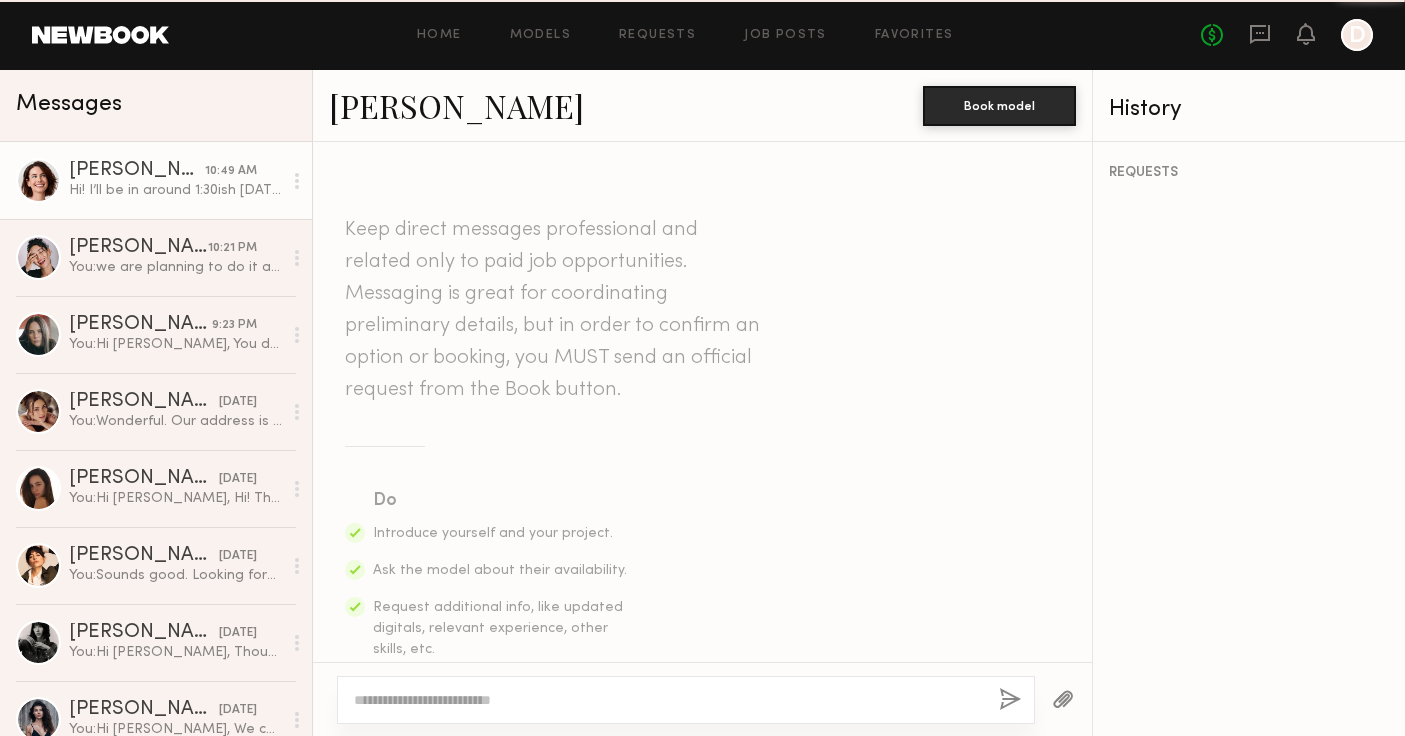 scroll, scrollTop: 1756, scrollLeft: 0, axis: vertical 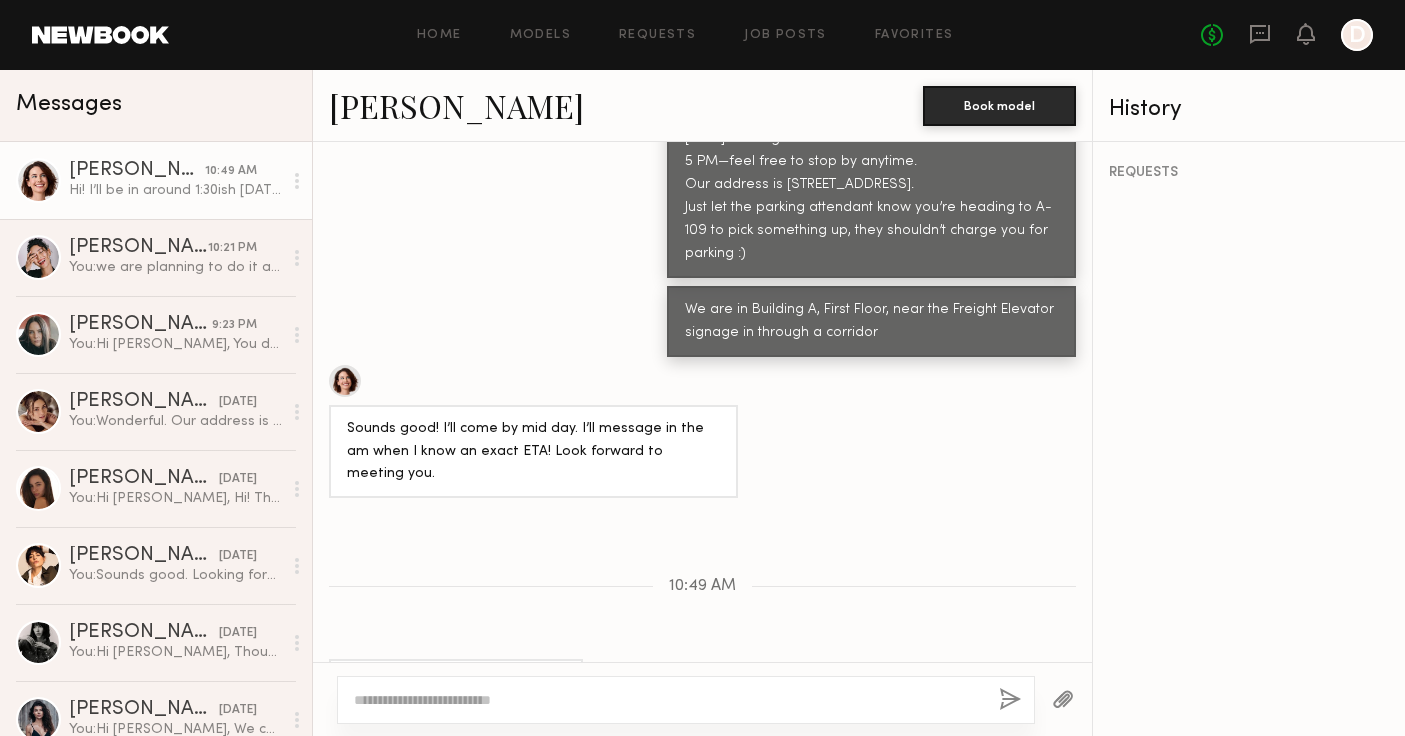 click 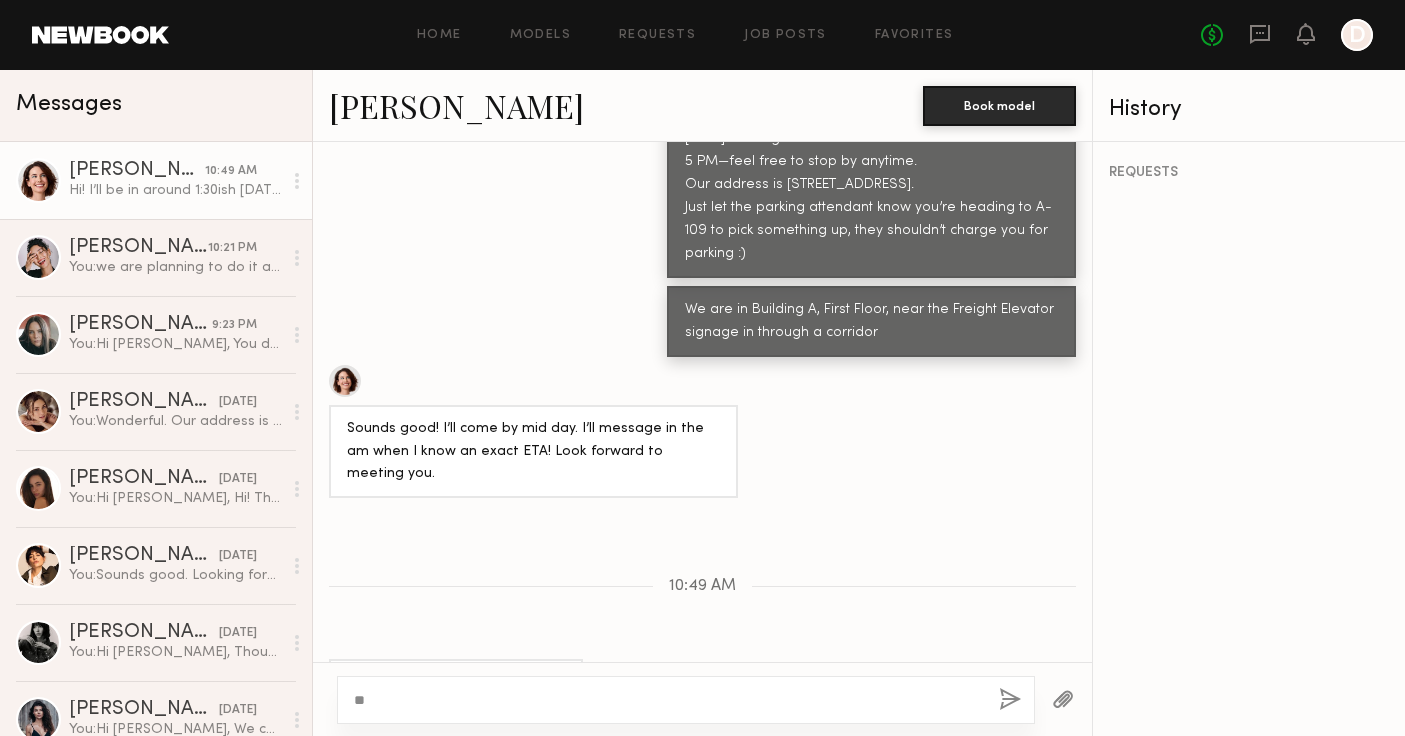 type on "*" 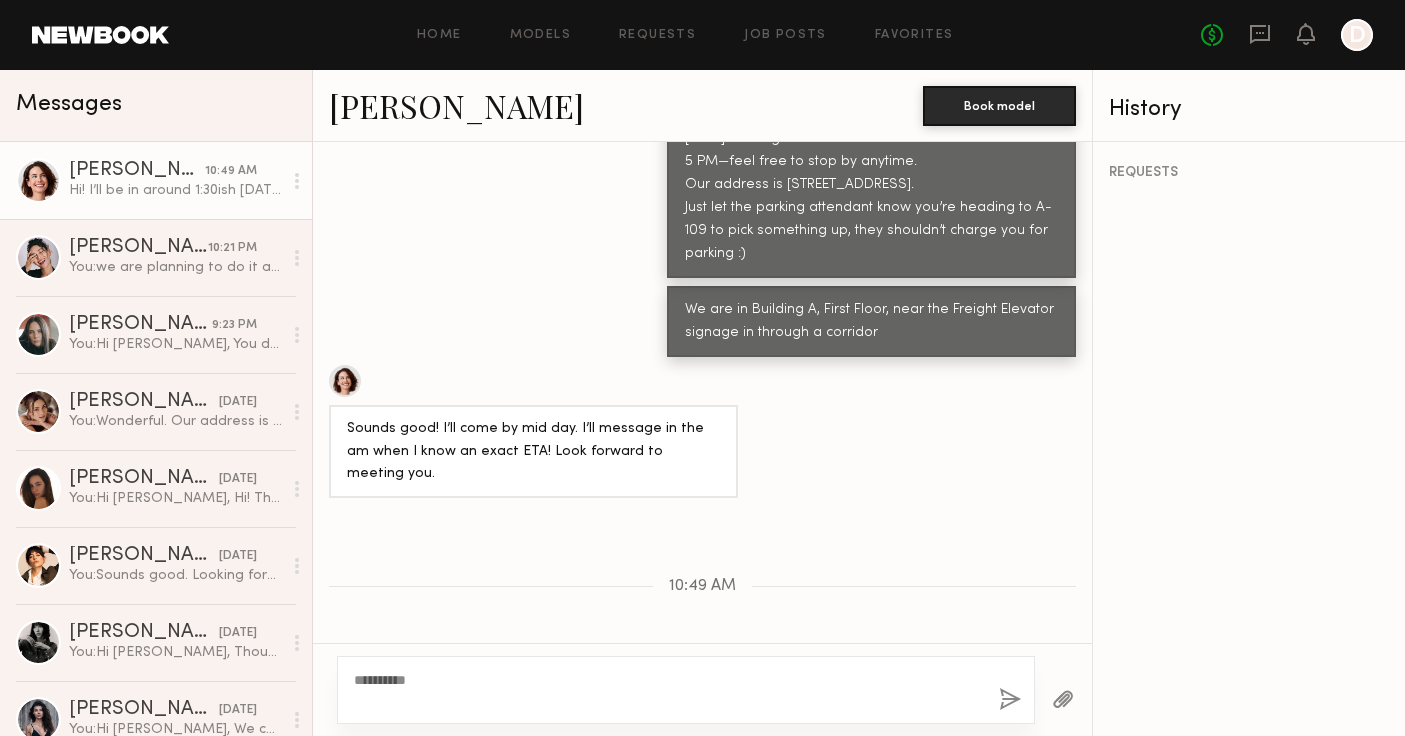 scroll, scrollTop: 1757, scrollLeft: 0, axis: vertical 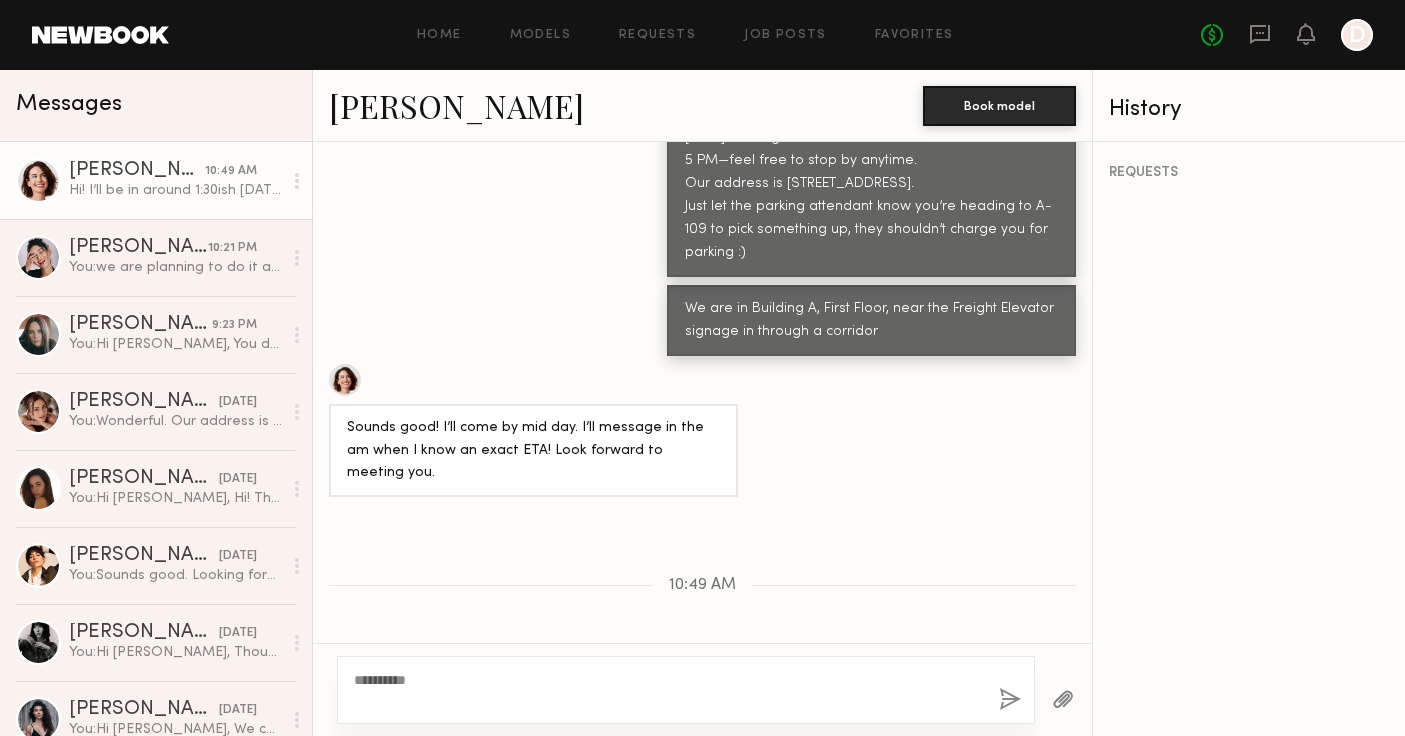 type on "********" 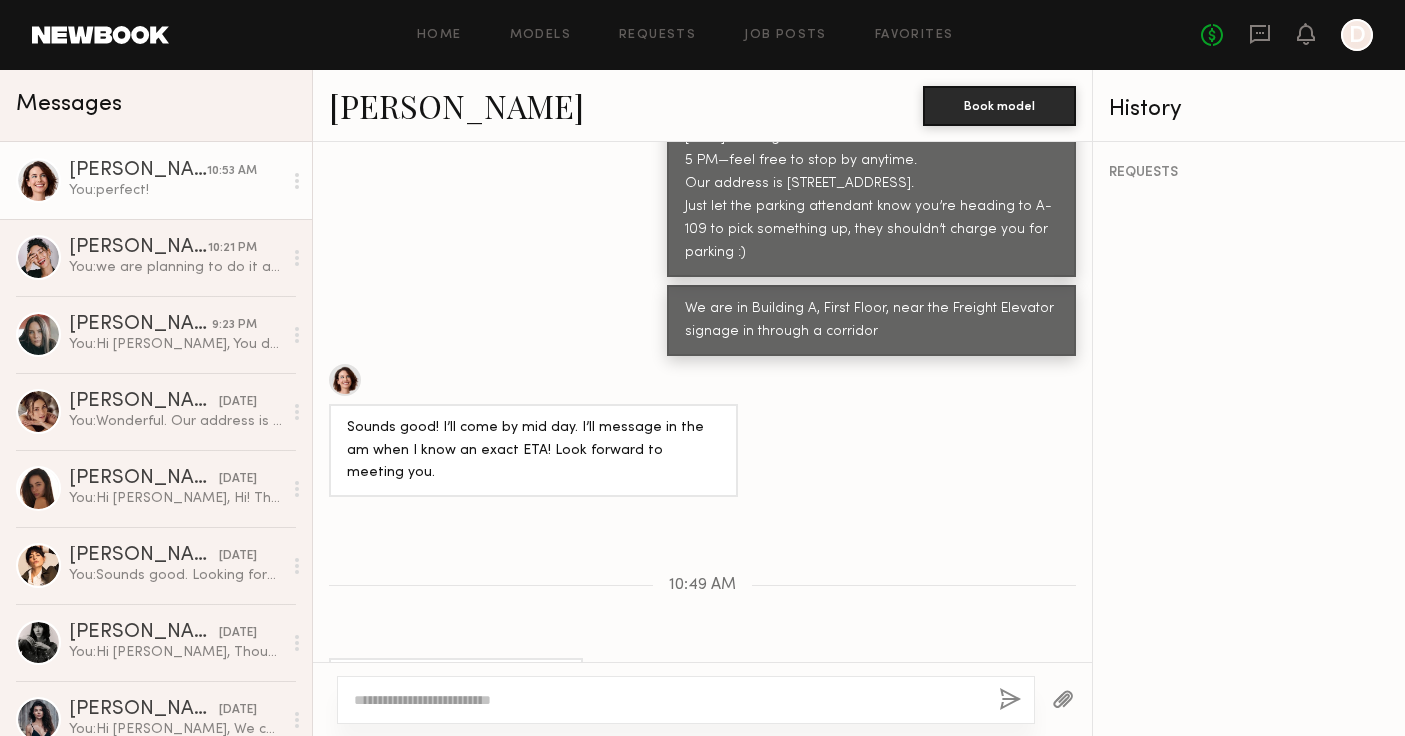 scroll, scrollTop: 1964, scrollLeft: 0, axis: vertical 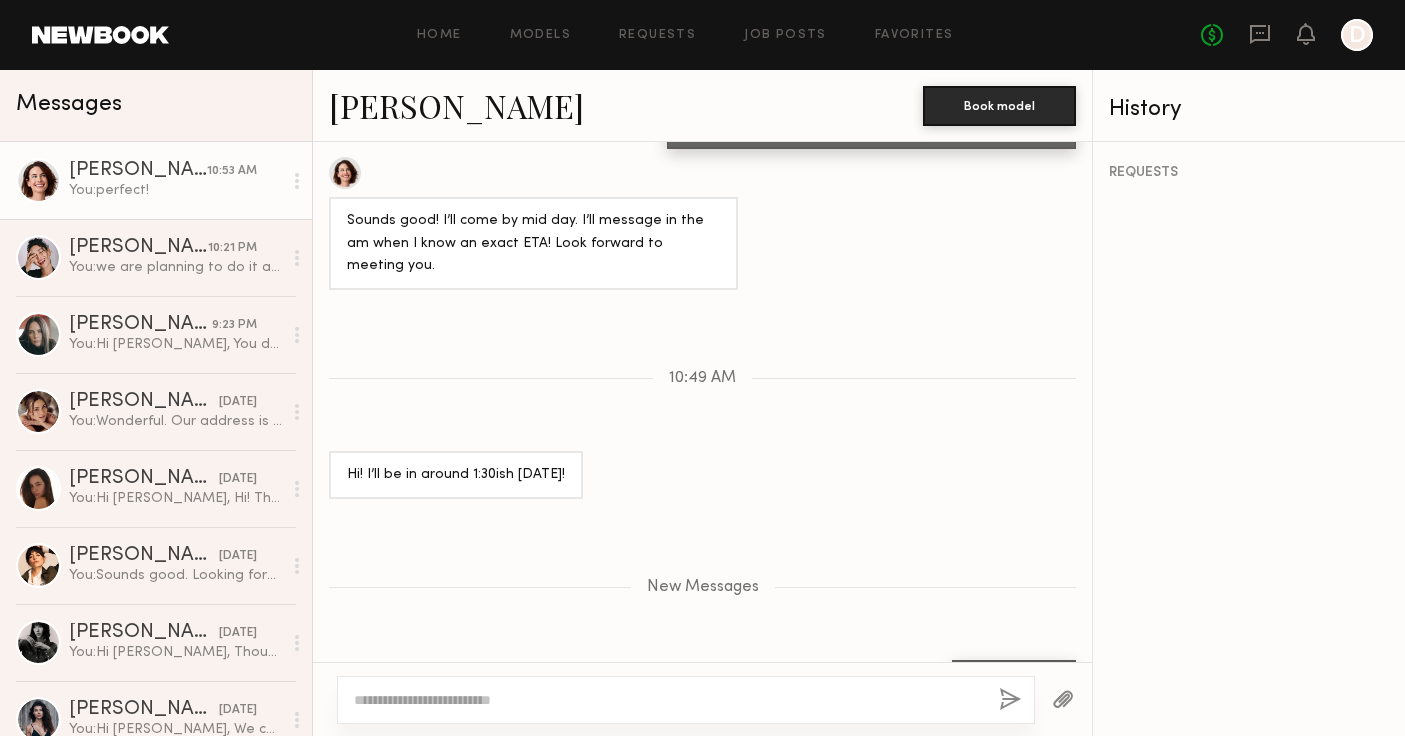 type 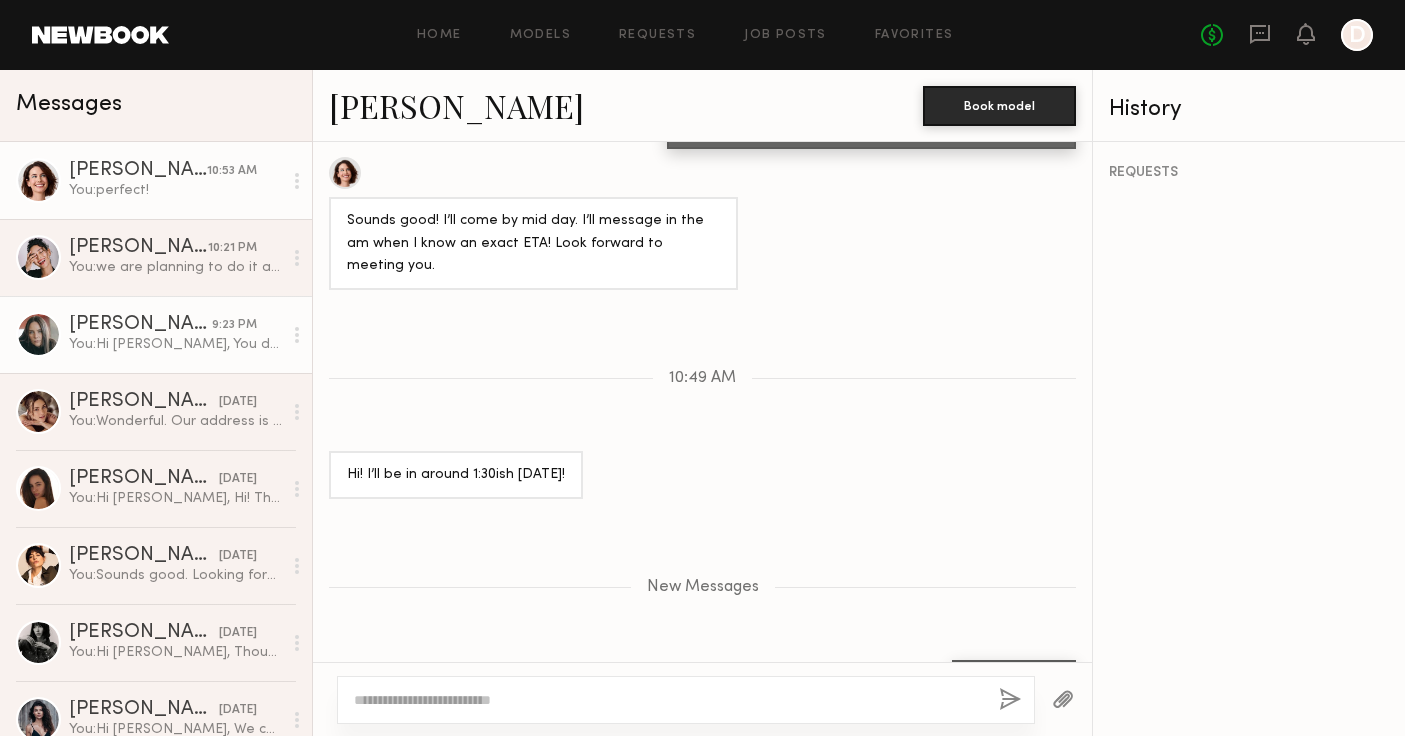 click on "You:  Hi Elena, You don't need to bring portfolio and heels. See you tomorrow." 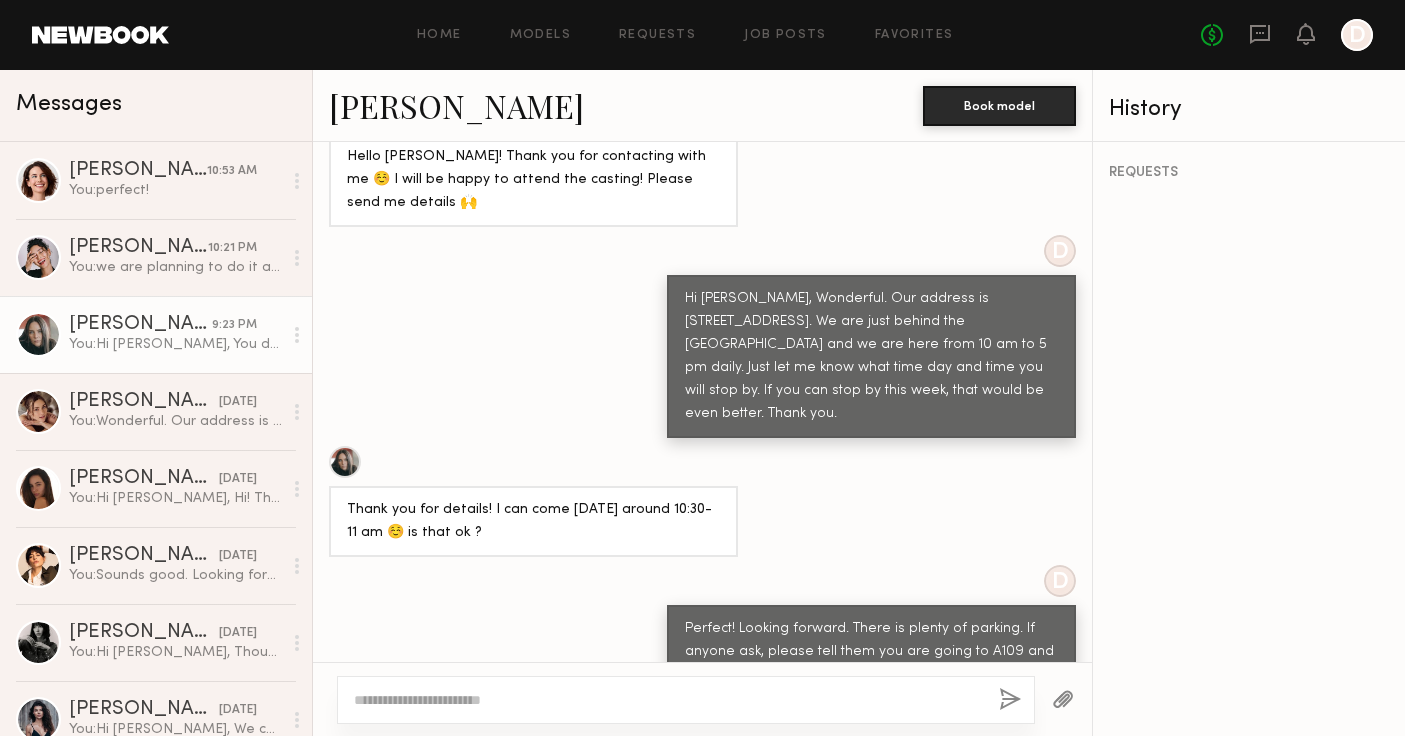 scroll, scrollTop: 1648, scrollLeft: 0, axis: vertical 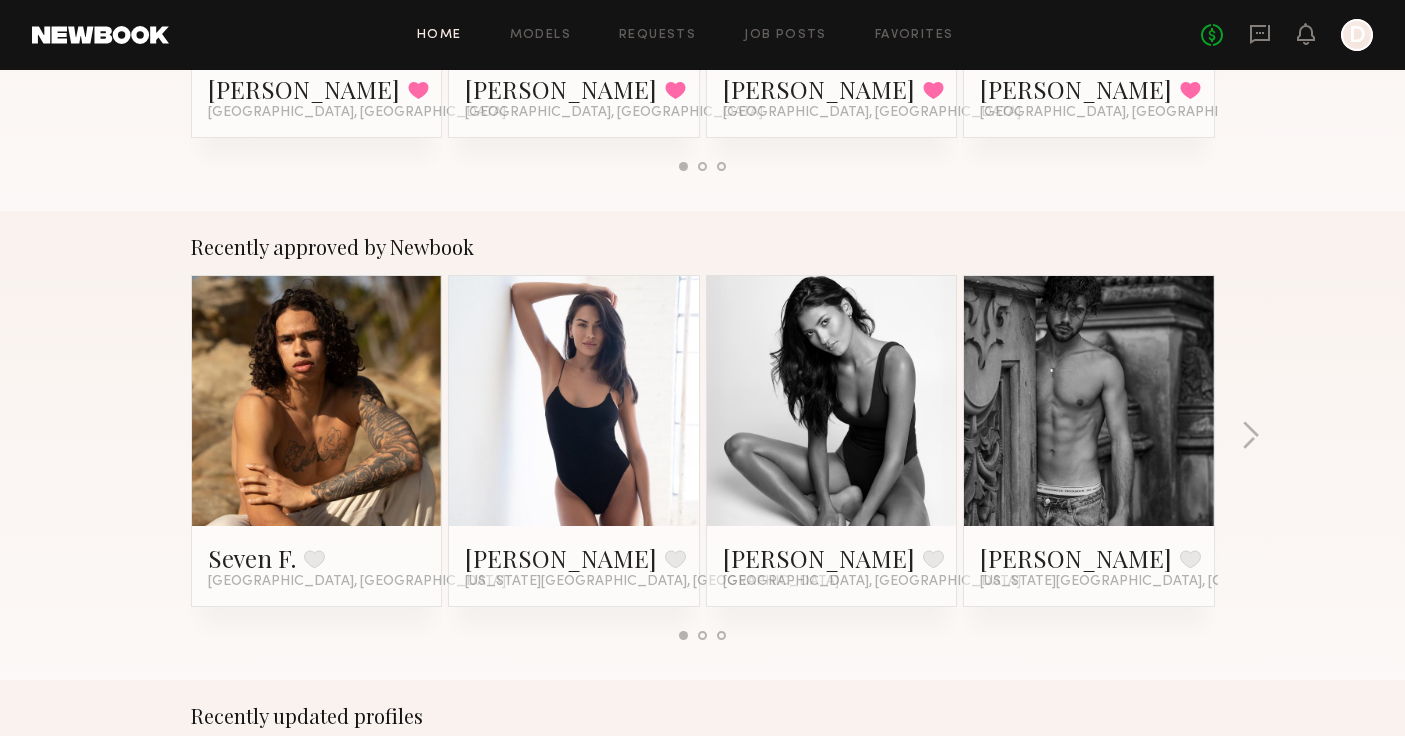 click on "Recently approved by Newbook" 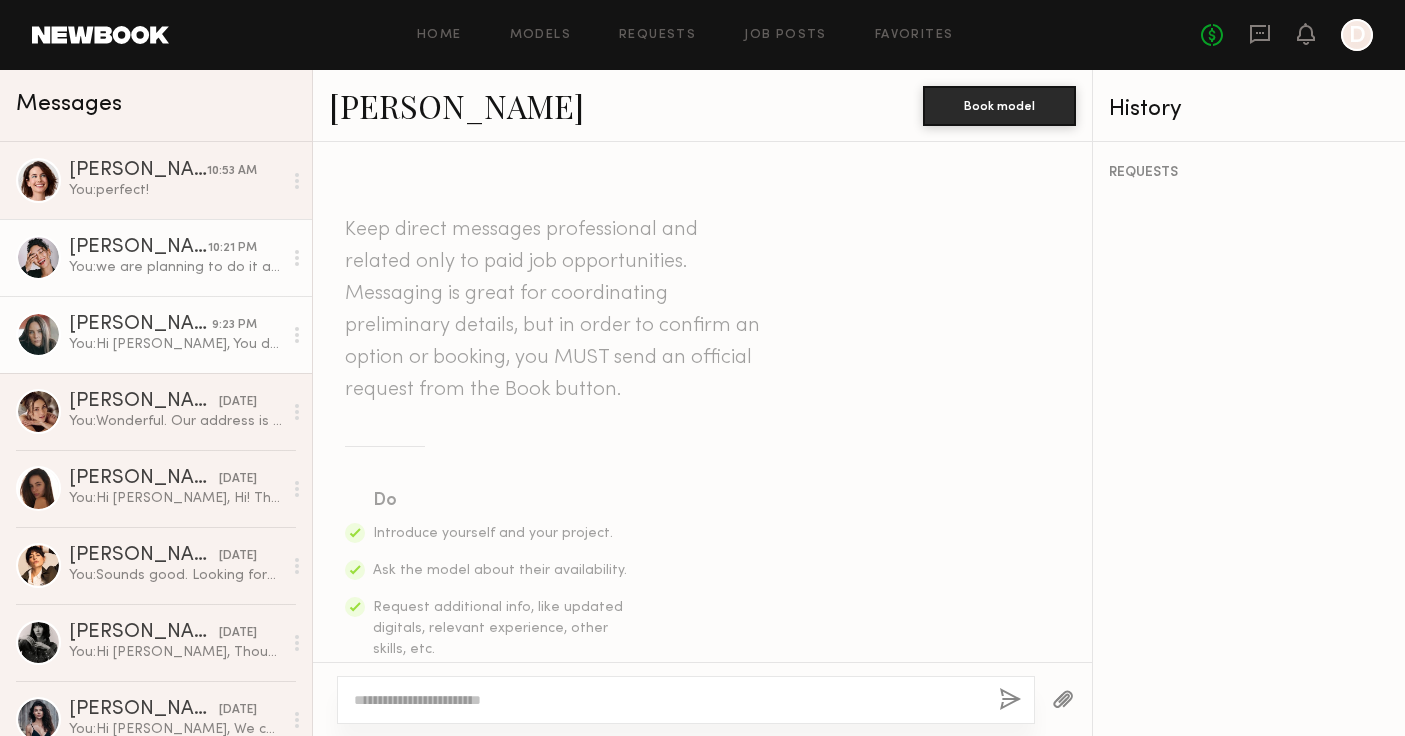 scroll, scrollTop: 0, scrollLeft: 0, axis: both 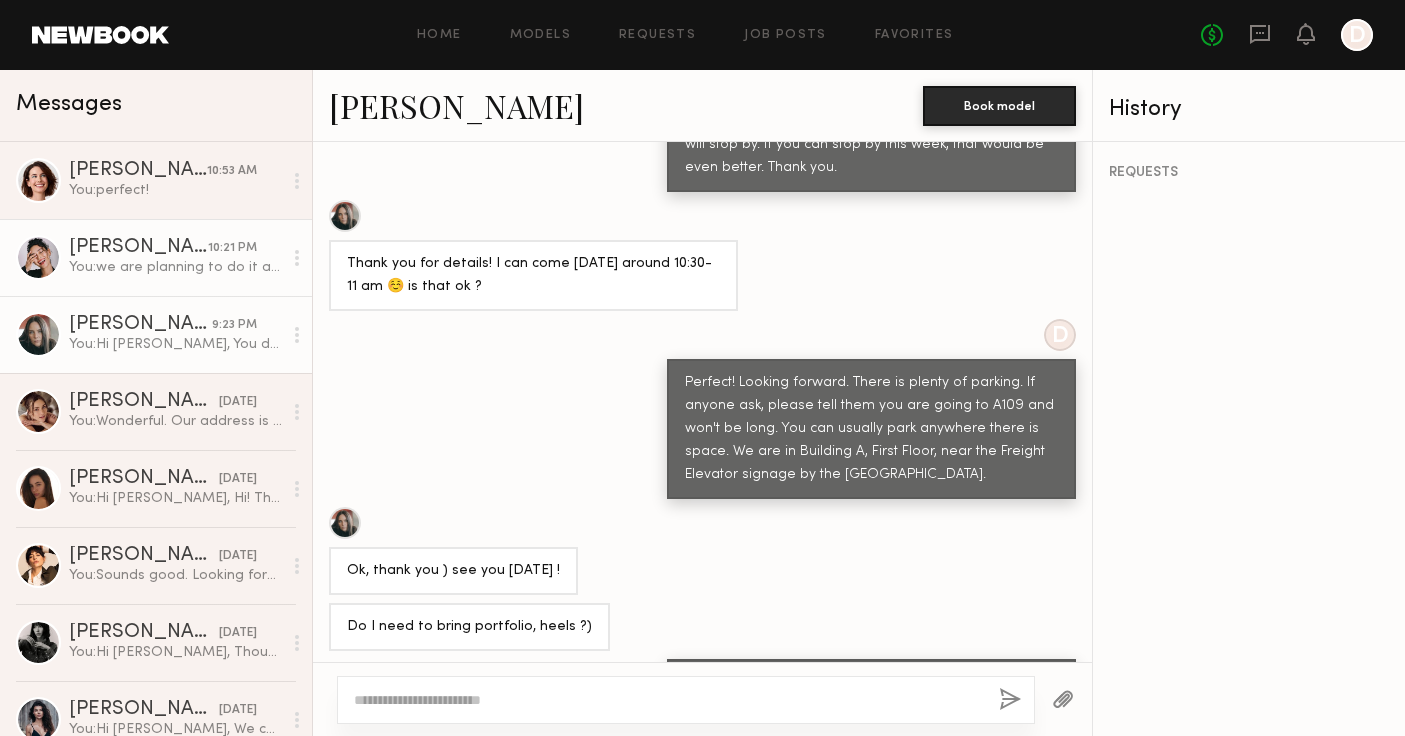 click on "[PERSON_NAME]" 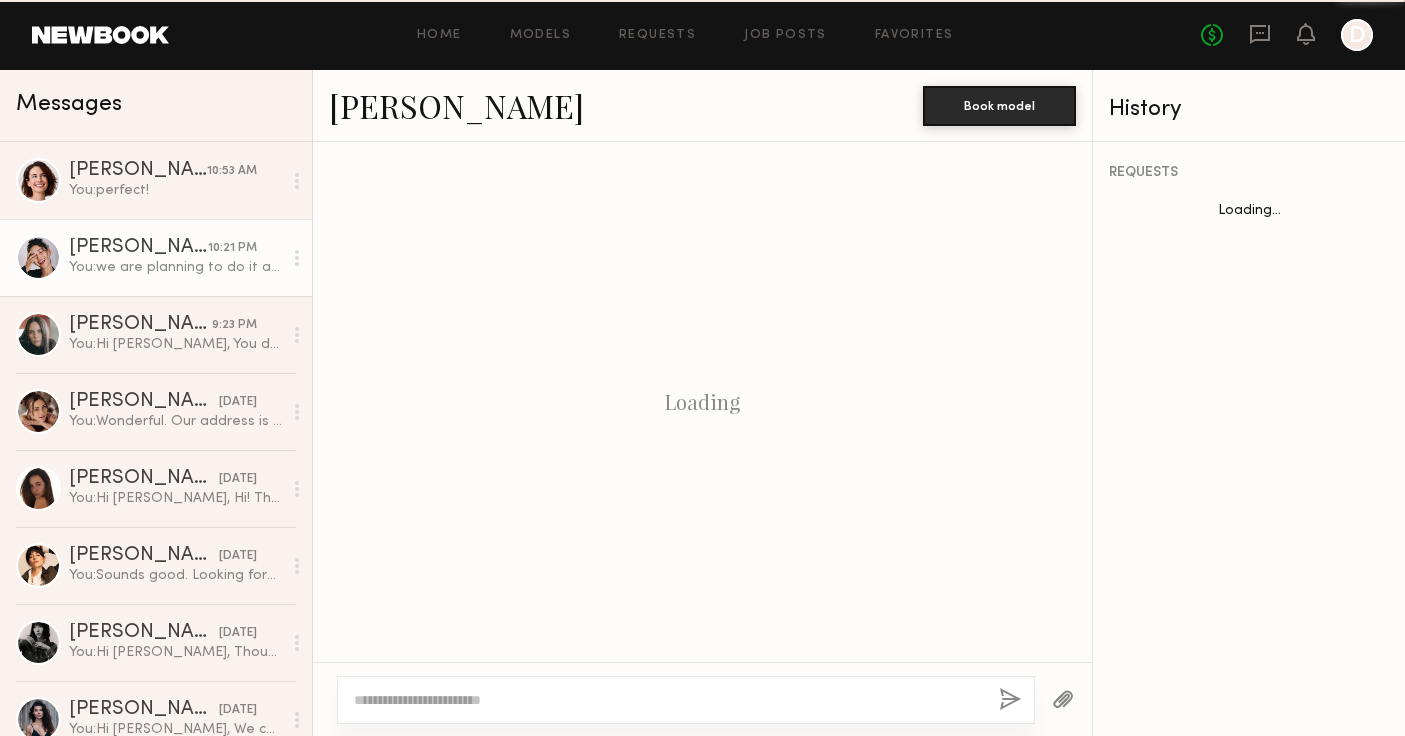 scroll, scrollTop: 1070, scrollLeft: 0, axis: vertical 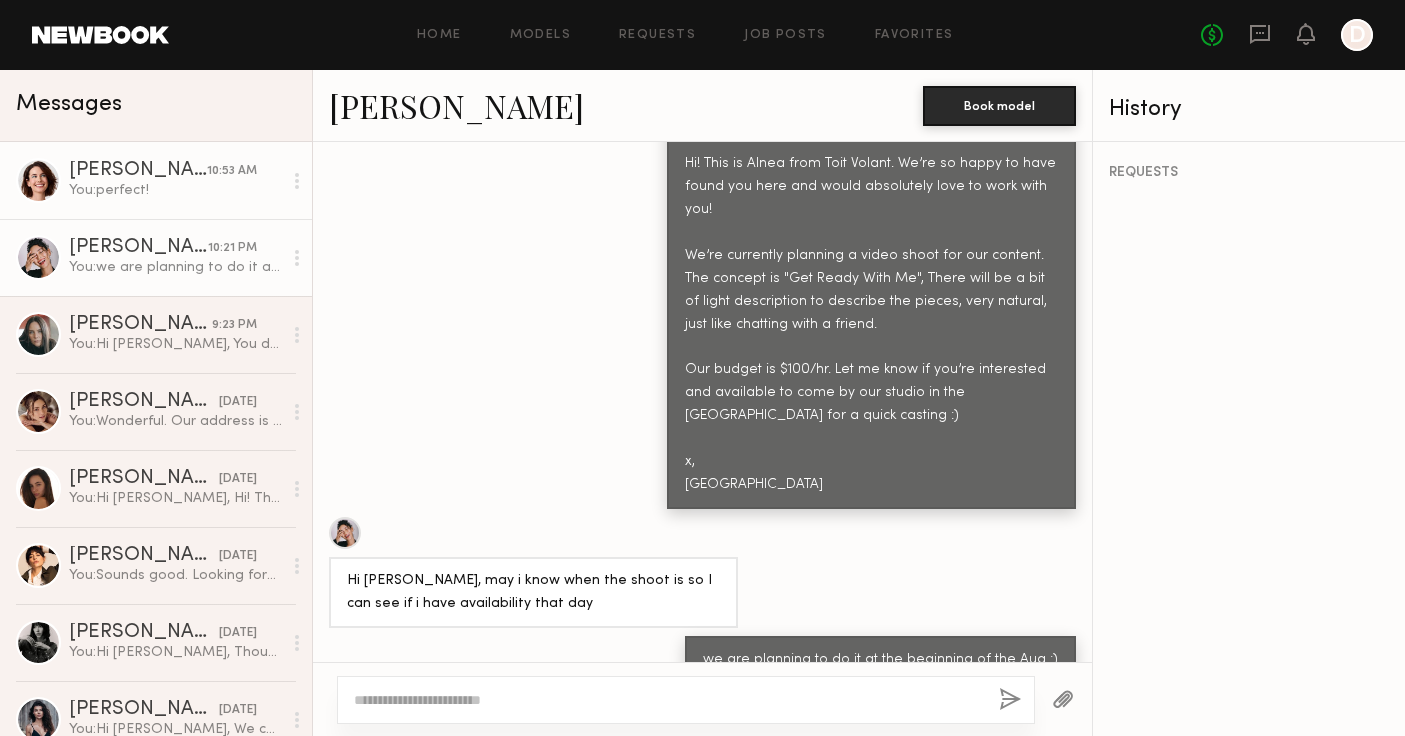 click on "You:  perfect!" 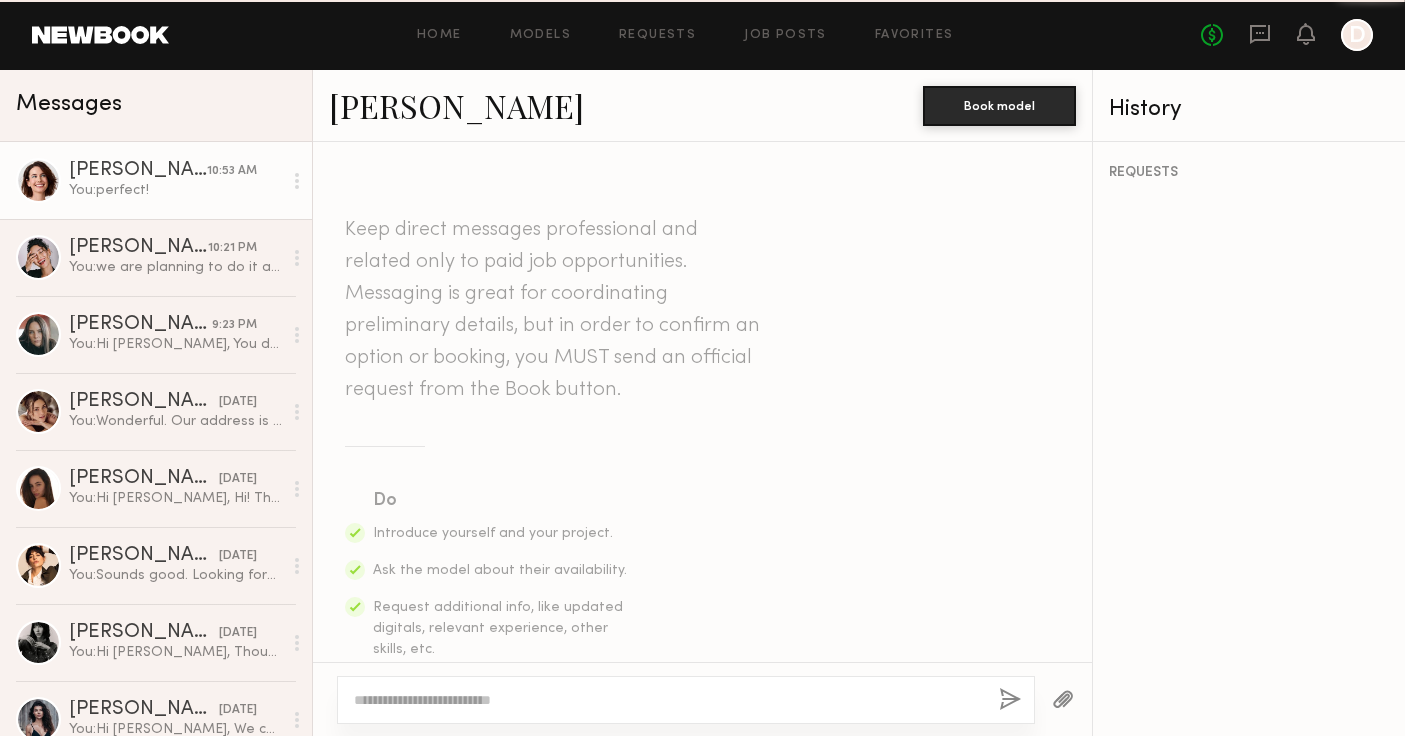 scroll, scrollTop: 1812, scrollLeft: 0, axis: vertical 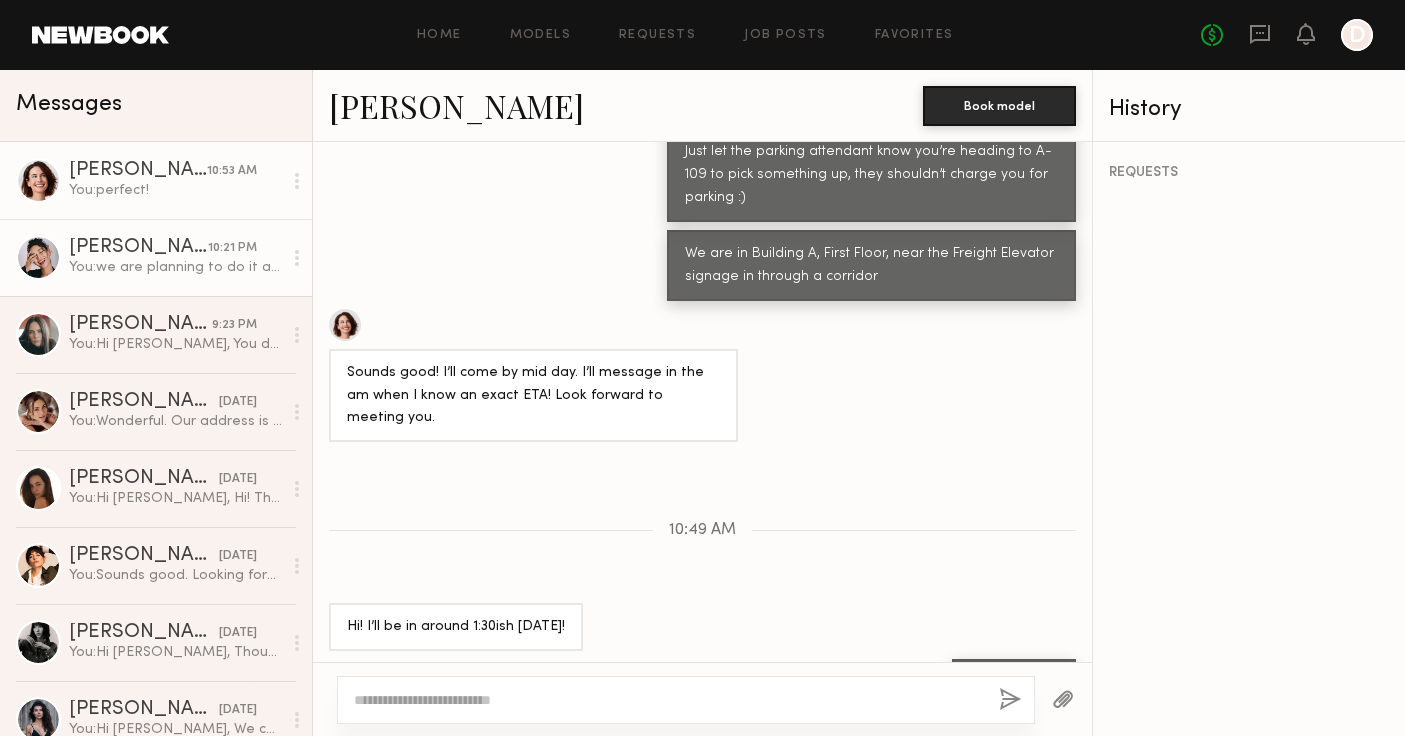 click on "You:  we are planning to do it at the beginning of the Aug :)" 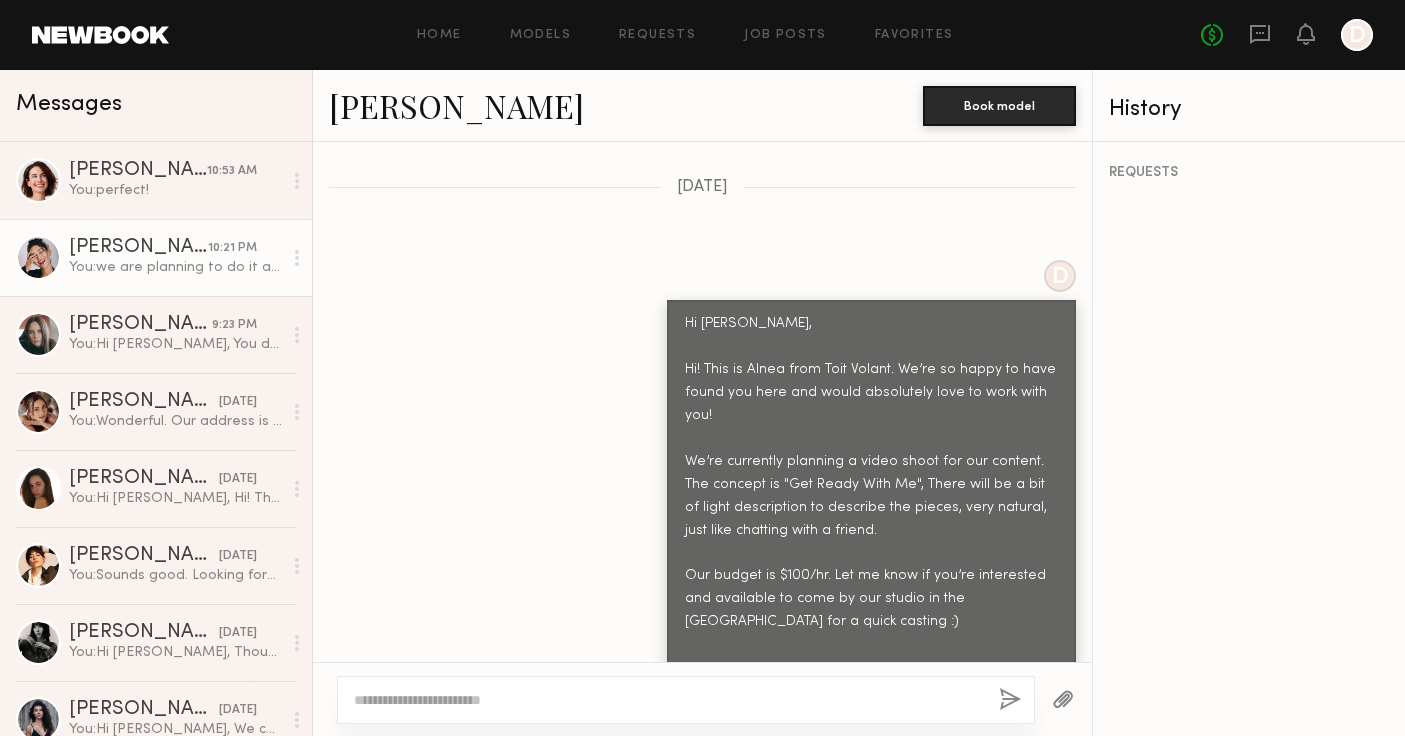 scroll, scrollTop: 1070, scrollLeft: 0, axis: vertical 